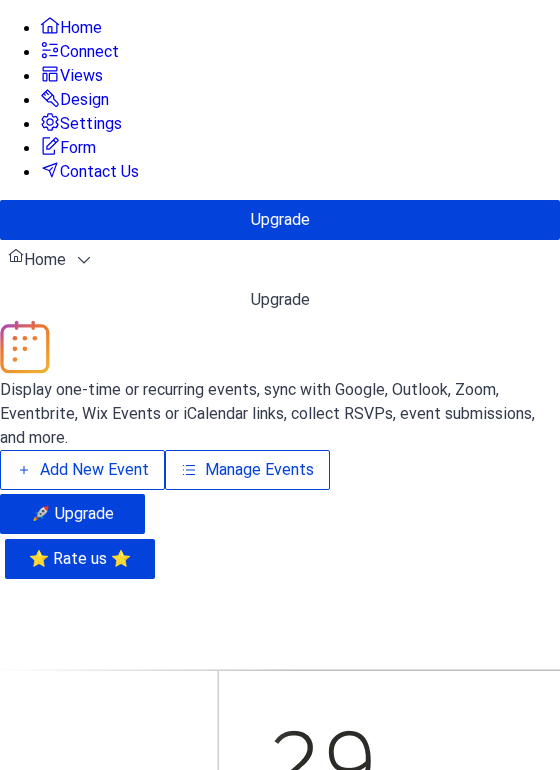 scroll, scrollTop: 0, scrollLeft: 0, axis: both 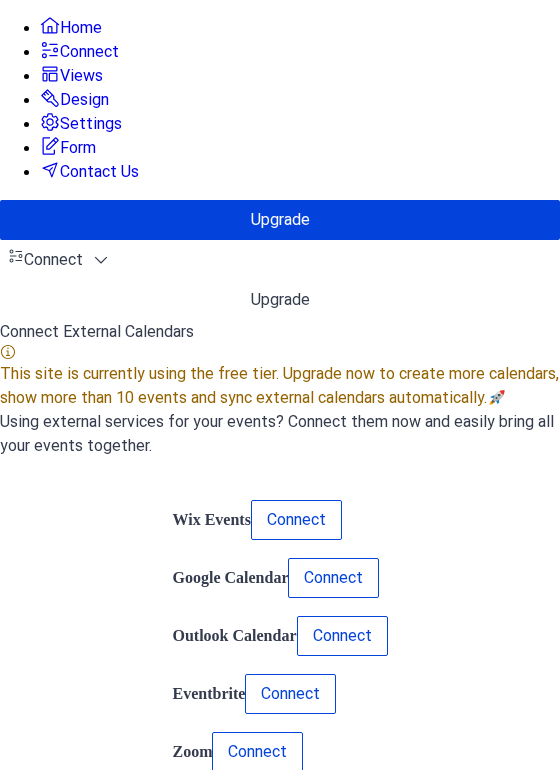 click on "Connect" at bounding box center [333, 578] 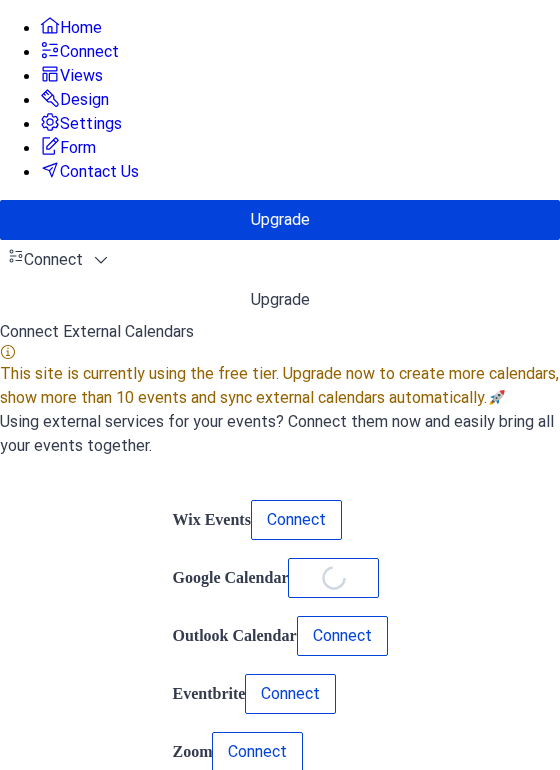 scroll, scrollTop: 417, scrollLeft: 0, axis: vertical 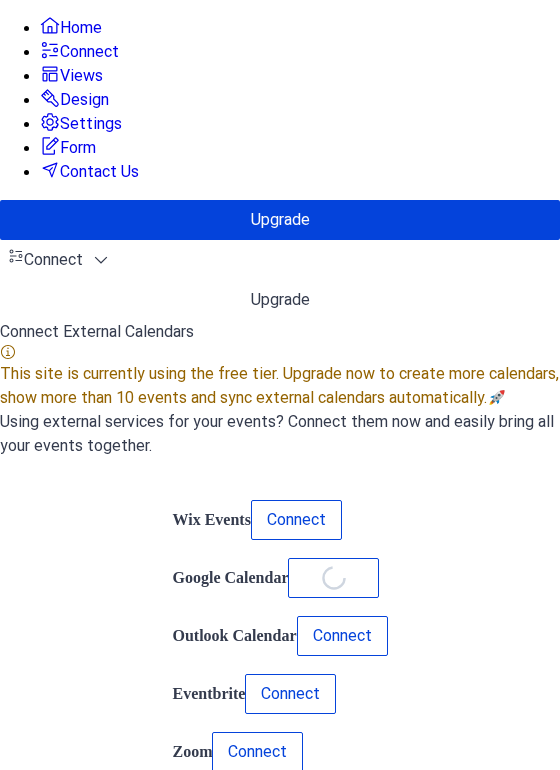 click on "iCalendar" at bounding box center (206, 810) 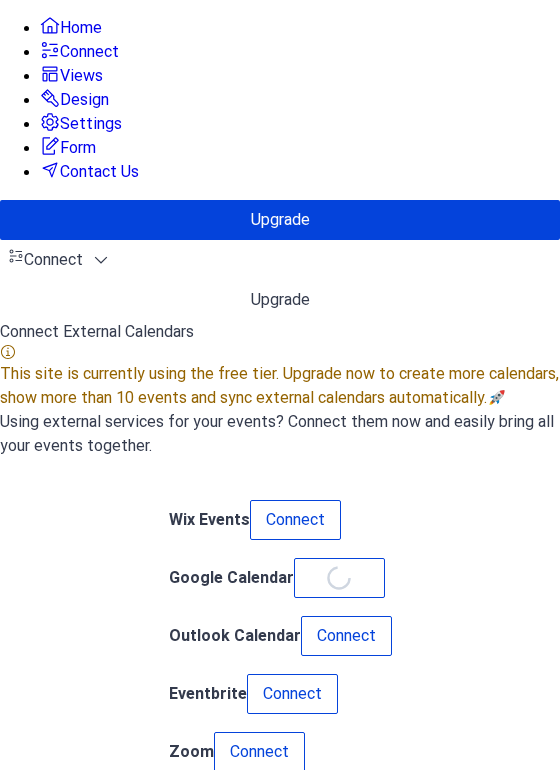 click on "iCalendar" at bounding box center (204, 810) 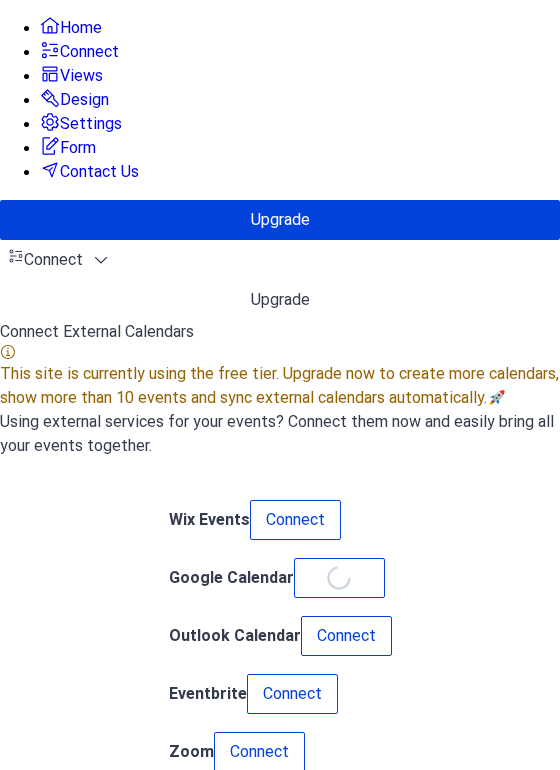 scroll, scrollTop: 139, scrollLeft: 0, axis: vertical 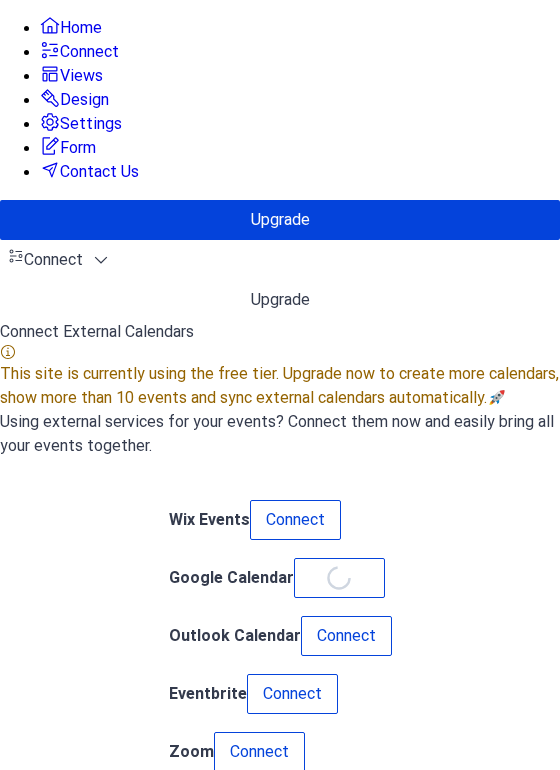 click on "Google Calendar Connect" at bounding box center [280, 569] 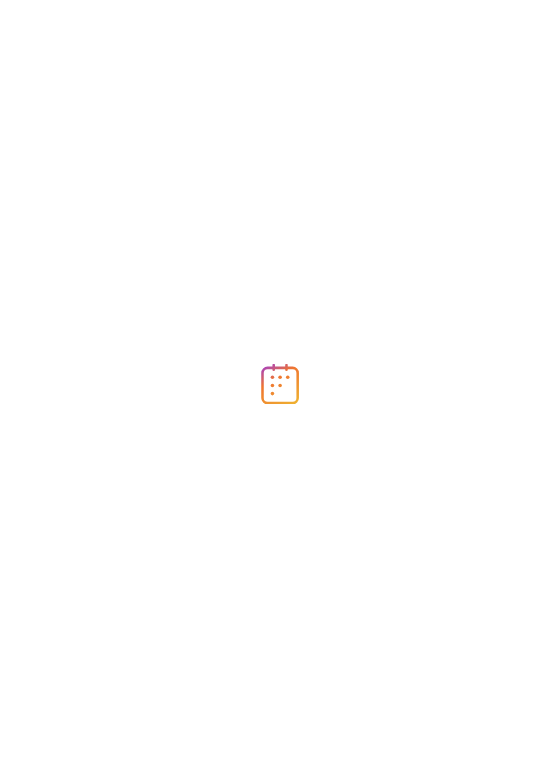 scroll, scrollTop: 0, scrollLeft: 0, axis: both 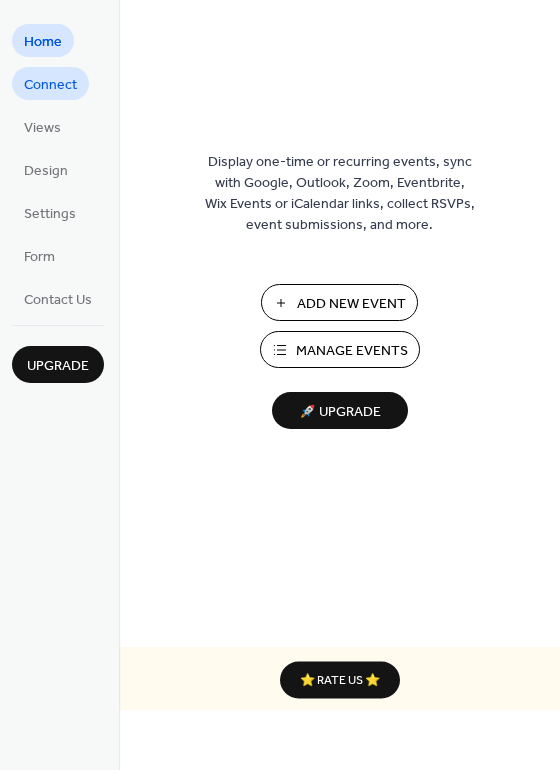 click on "Connect" at bounding box center (50, 85) 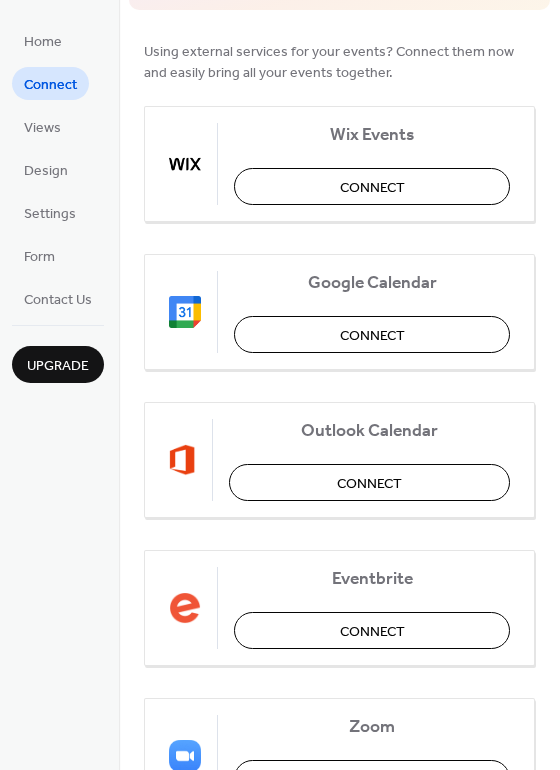 scroll, scrollTop: 198, scrollLeft: 0, axis: vertical 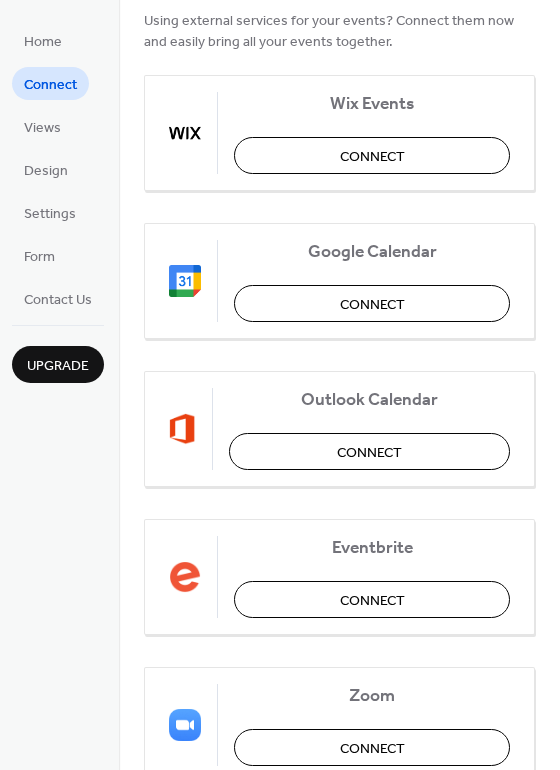 click on "Wix Events Connect Google Calendar Connect Outlook Calendar Connect Eventbrite Connect Zoom Connect iCalendar Connect" at bounding box center [339, 503] 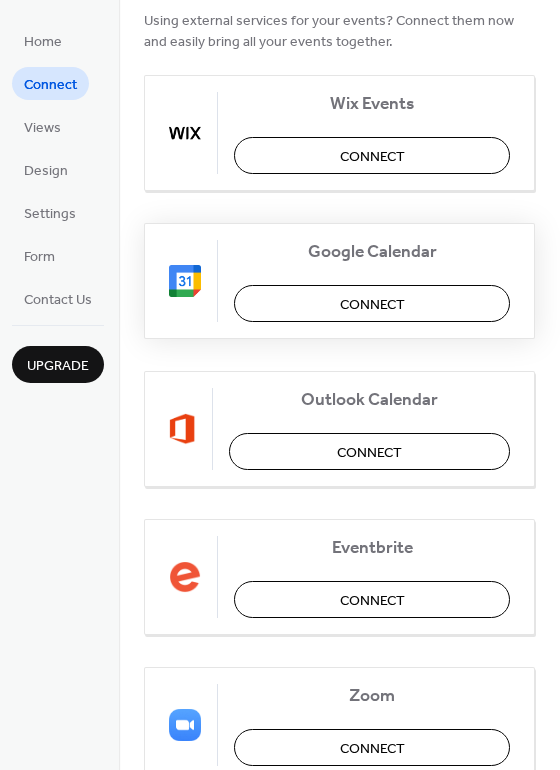 click on "Connect" at bounding box center [372, 304] 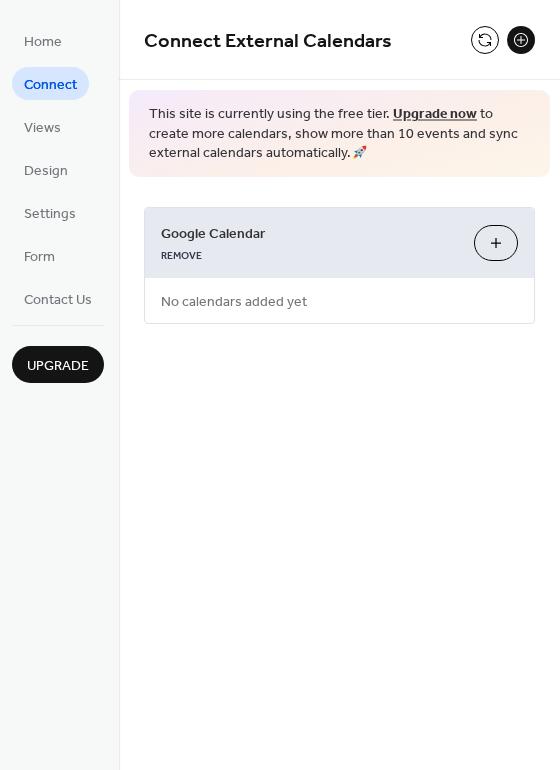 scroll, scrollTop: 0, scrollLeft: 0, axis: both 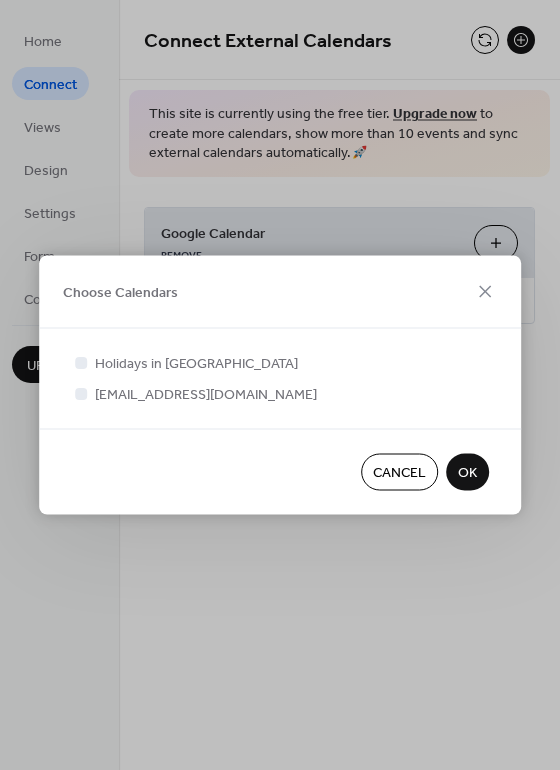 click on "OK" at bounding box center [467, 473] 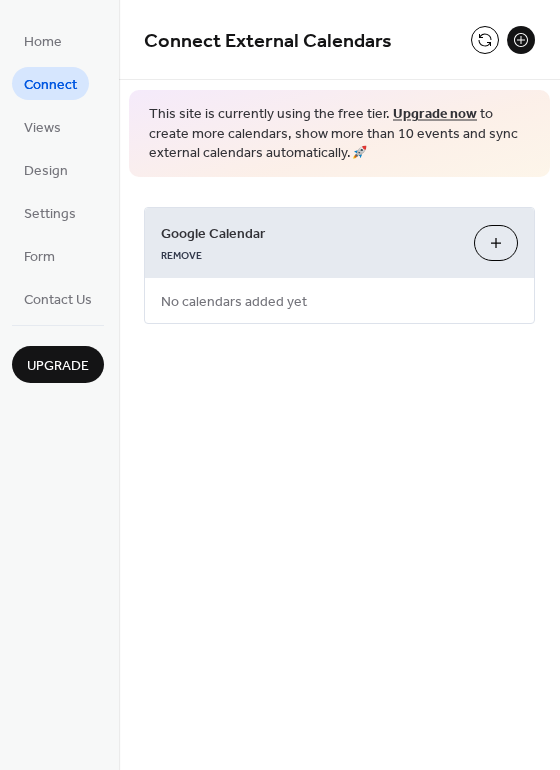 click on "Choose Calendars" at bounding box center (496, 243) 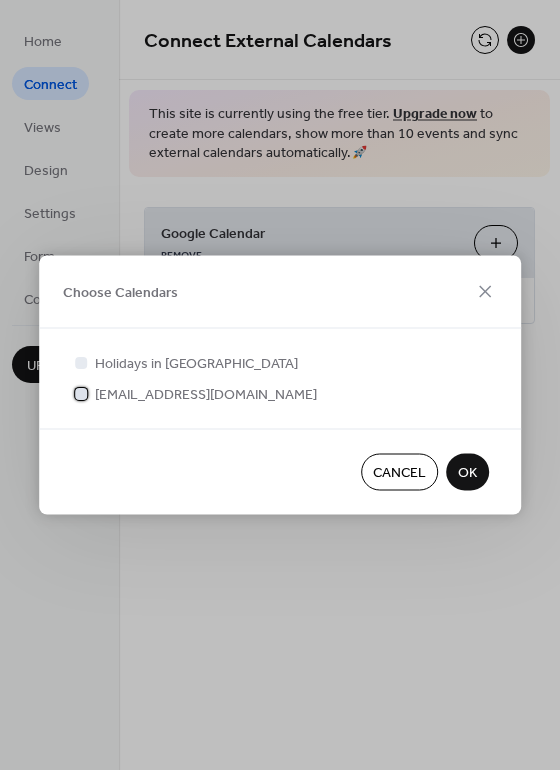 click at bounding box center (81, 393) 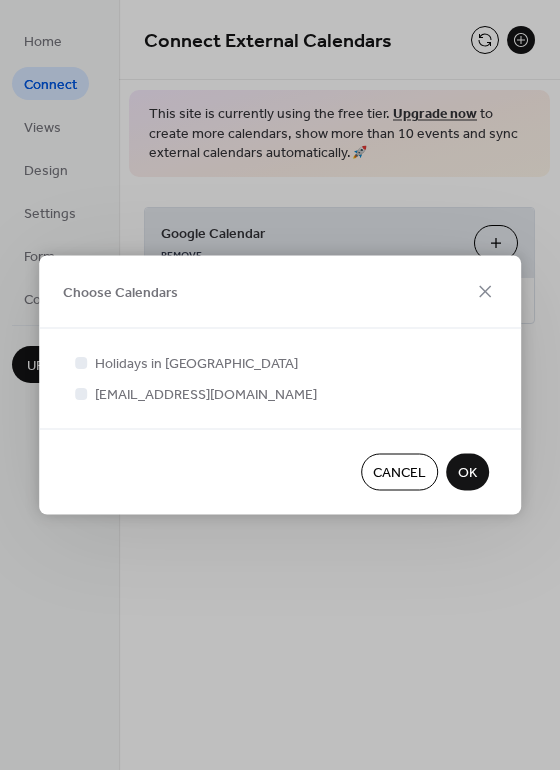 click at bounding box center (81, 362) 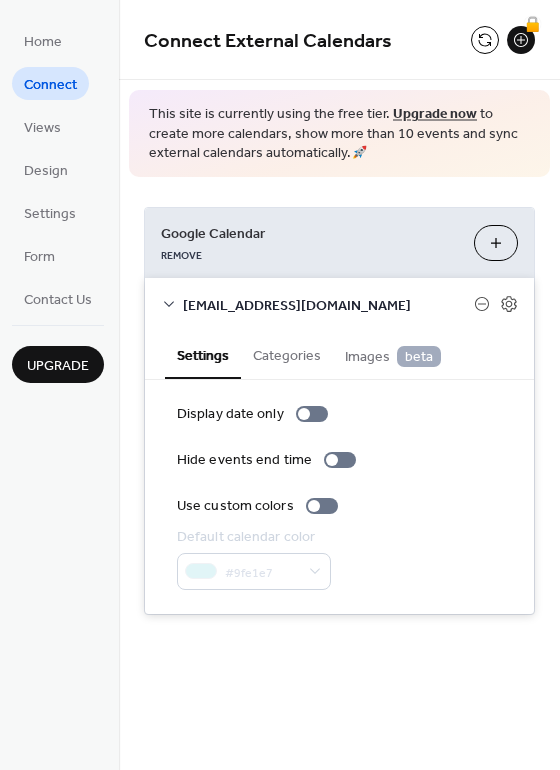 click on "Categories" at bounding box center [287, 354] 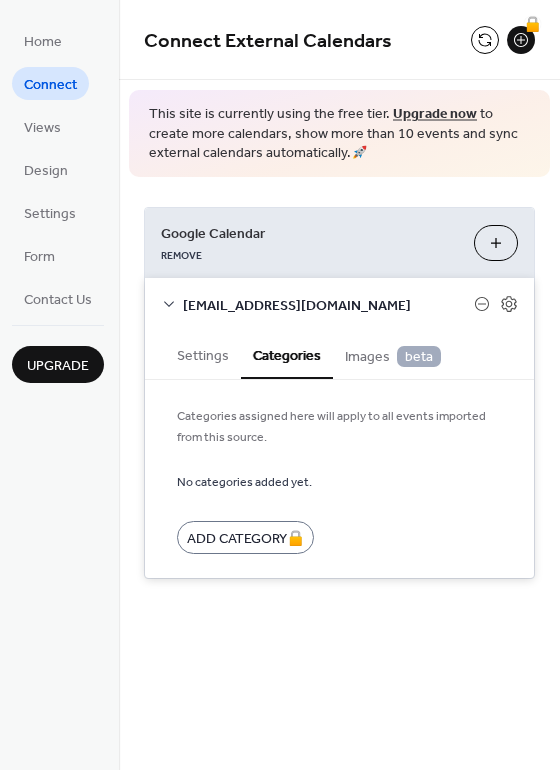 click on "Settings" at bounding box center (203, 354) 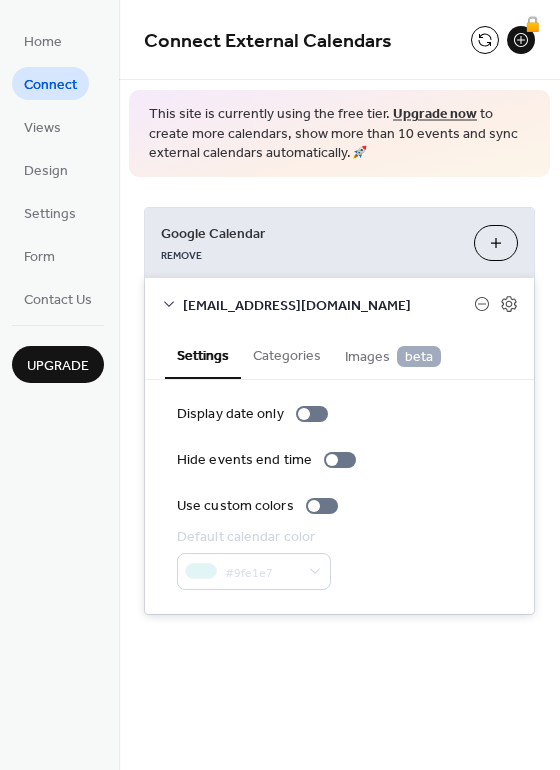 click 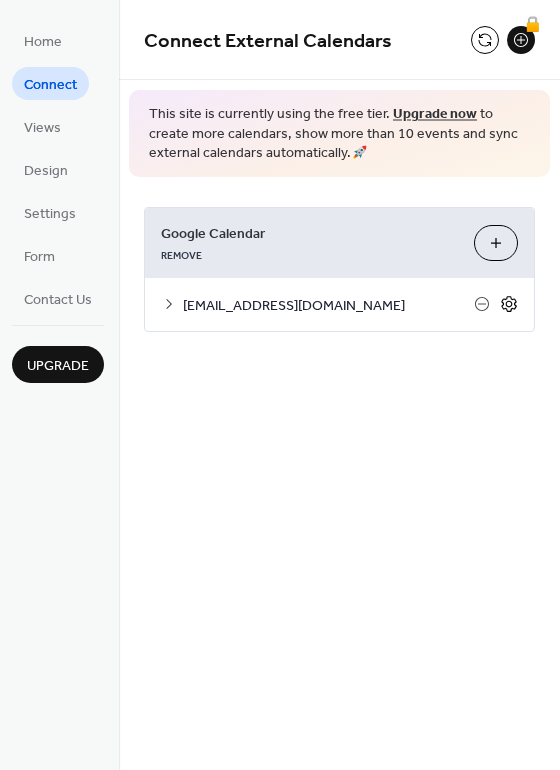 click 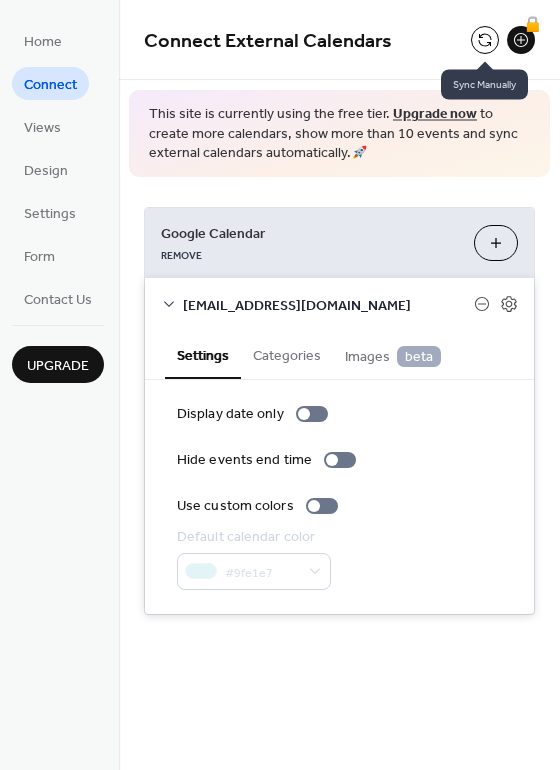click at bounding box center [485, 40] 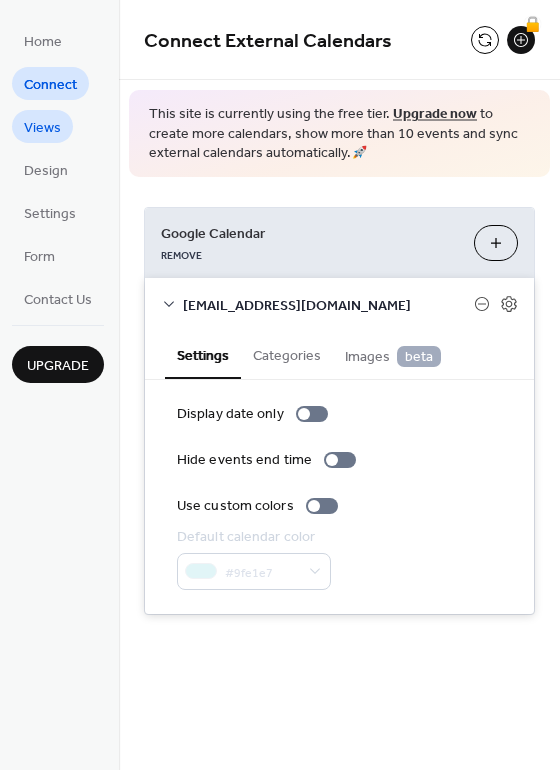 click on "Views" at bounding box center [42, 128] 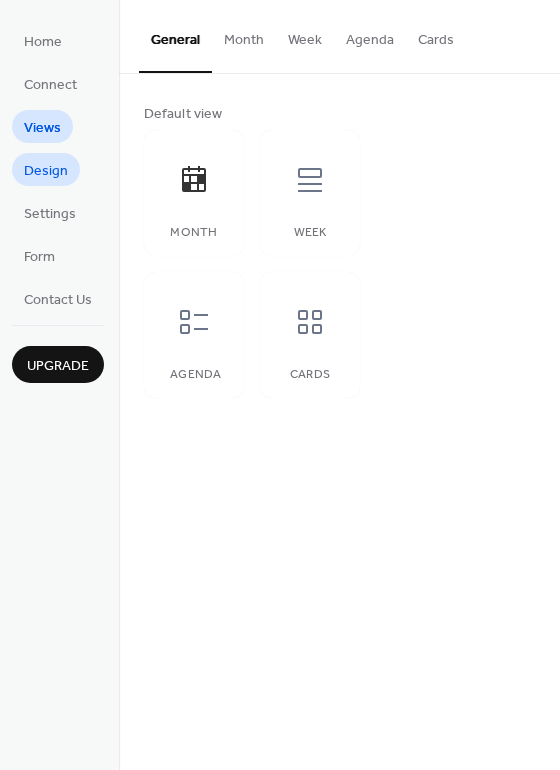 click on "Design" at bounding box center [46, 171] 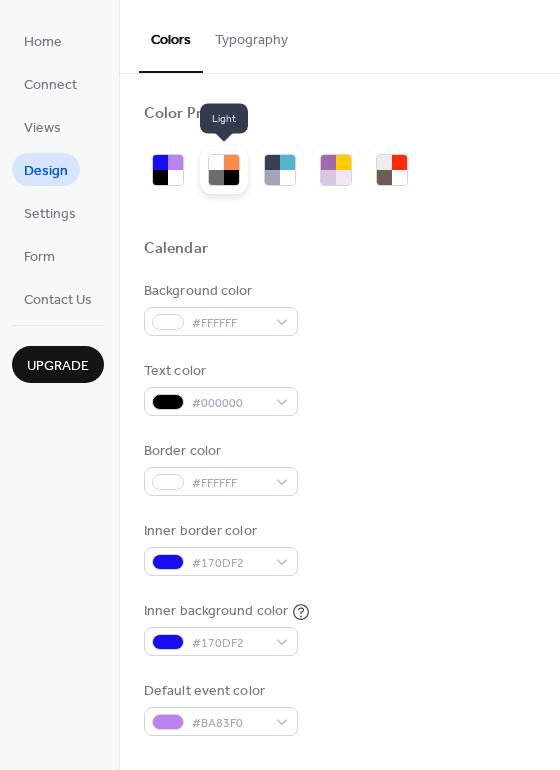 click at bounding box center (231, 177) 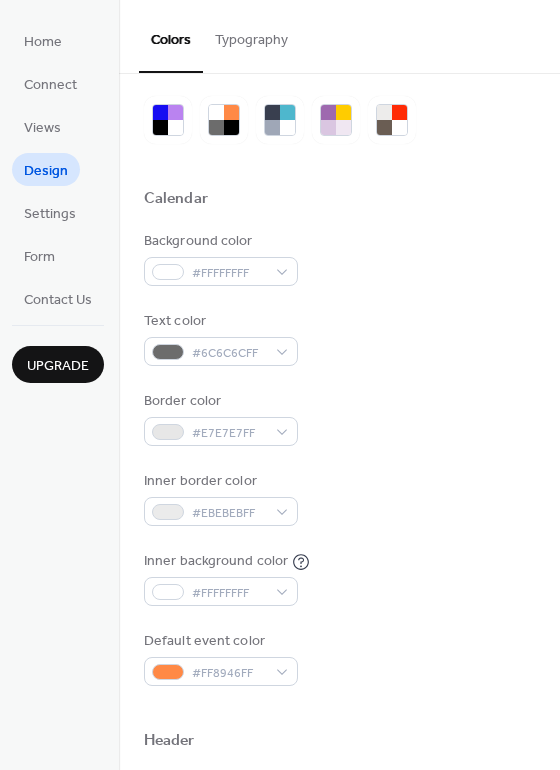 scroll, scrollTop: 52, scrollLeft: 0, axis: vertical 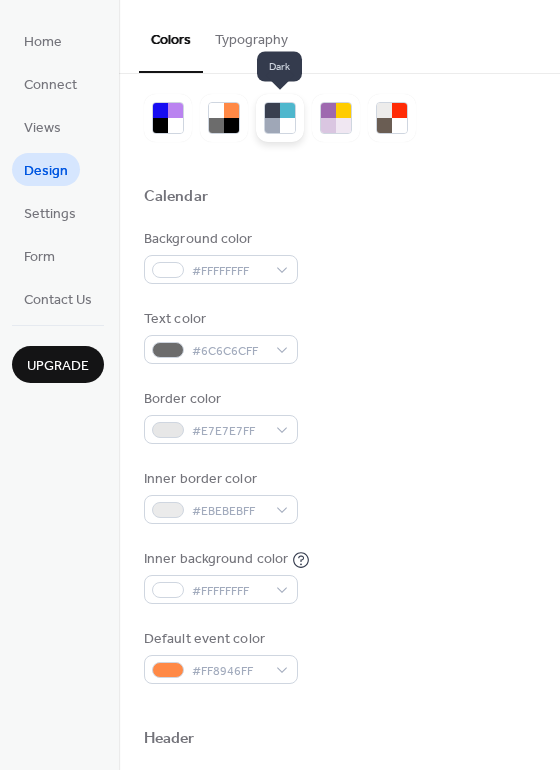 click at bounding box center [287, 125] 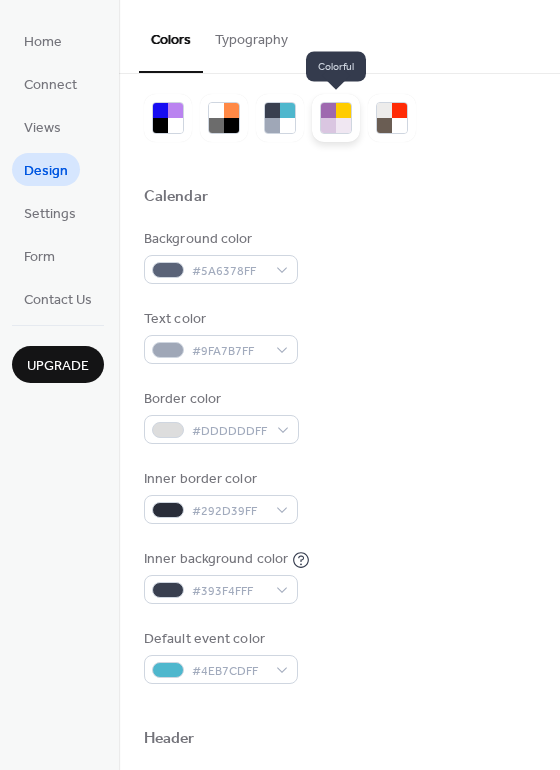 click at bounding box center [343, 110] 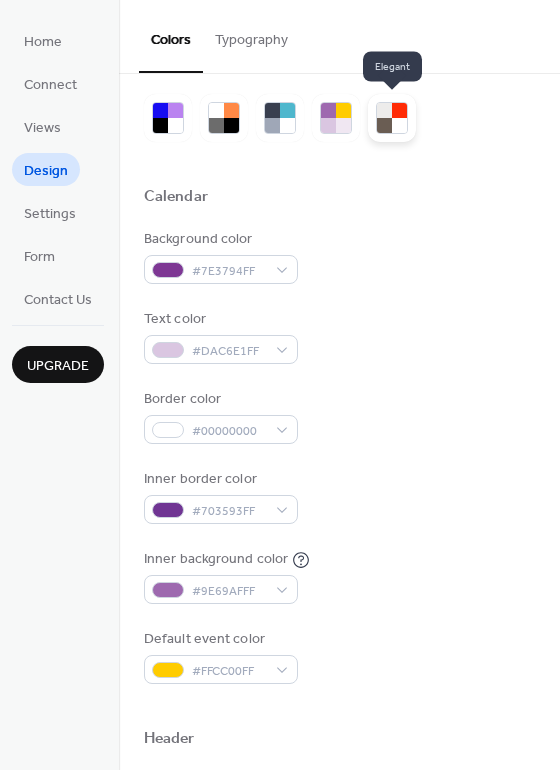 click at bounding box center (399, 125) 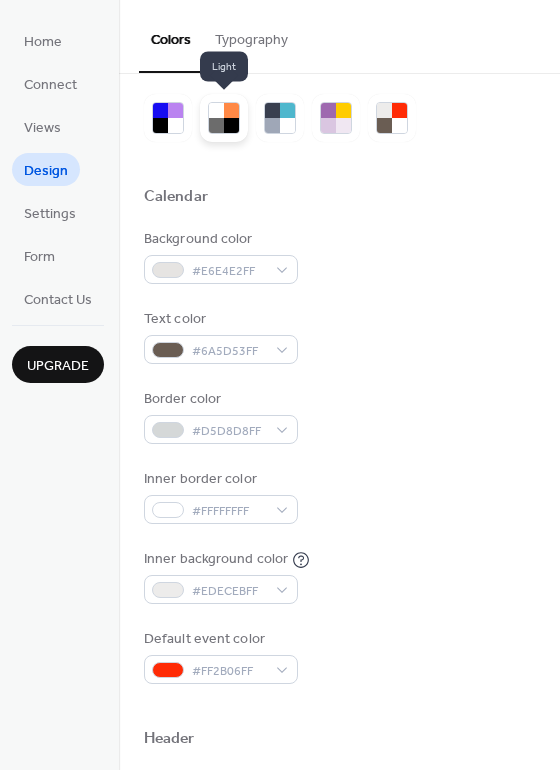 click at bounding box center (216, 125) 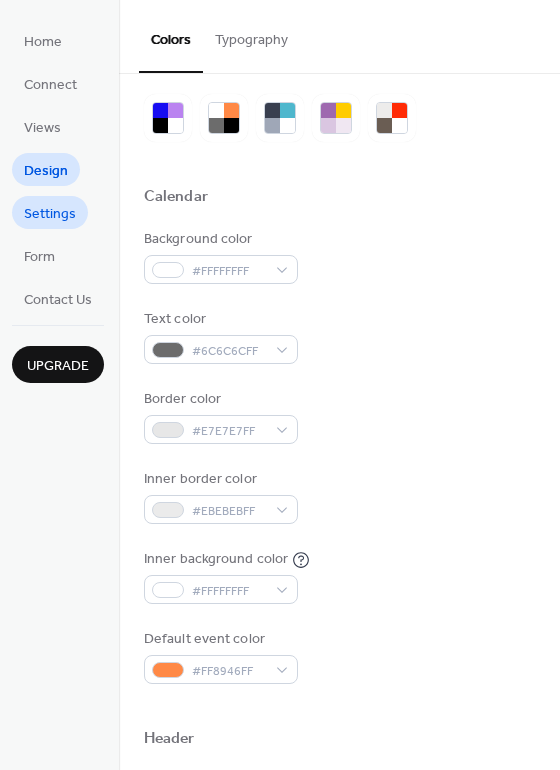 click on "Settings" at bounding box center [50, 214] 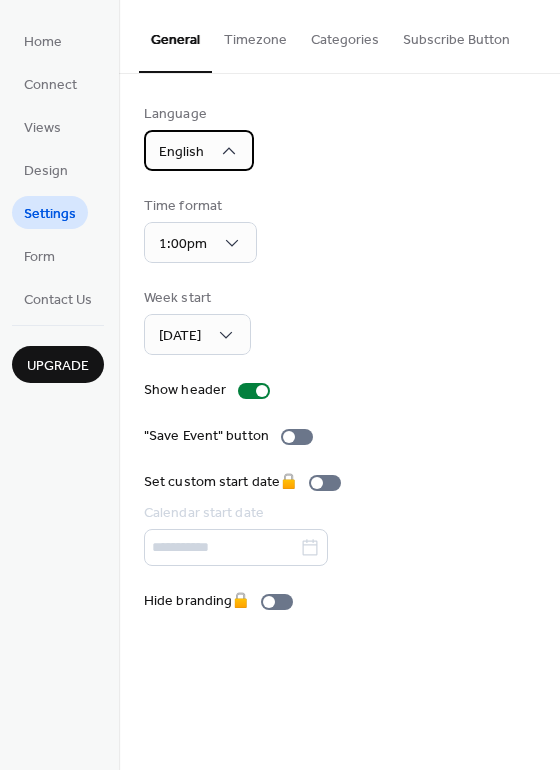 click on "English" at bounding box center (199, 150) 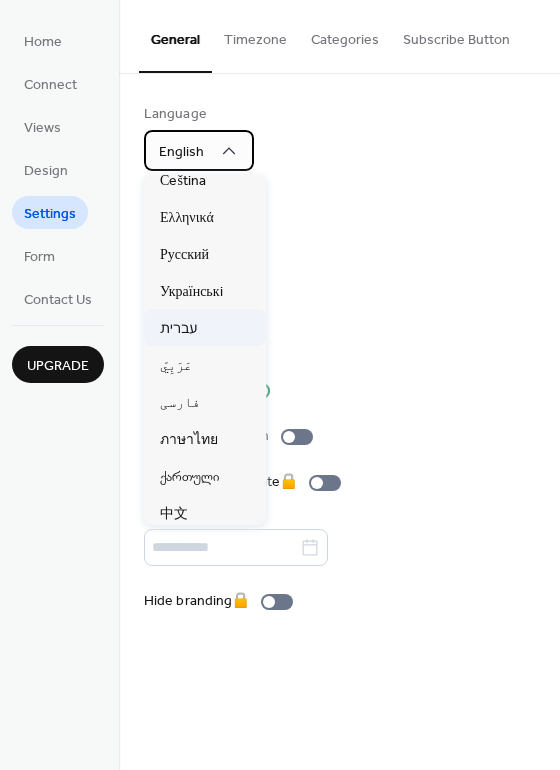 scroll, scrollTop: 940, scrollLeft: 0, axis: vertical 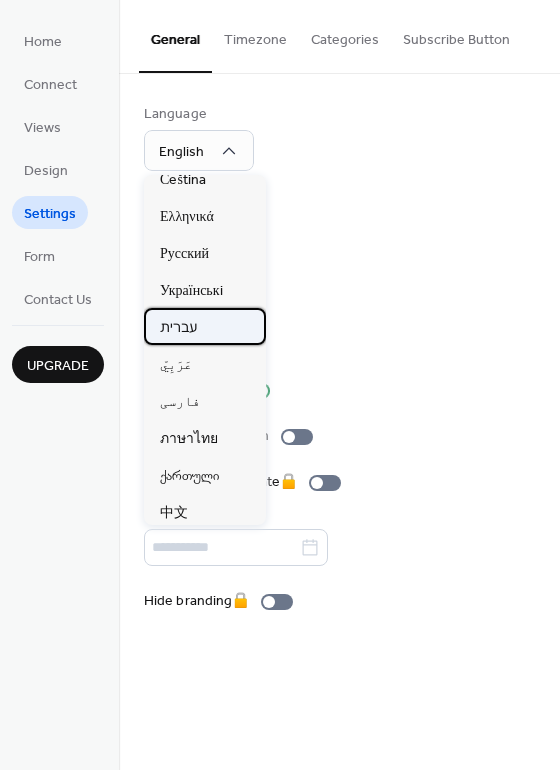 click on "עברית" at bounding box center [178, 328] 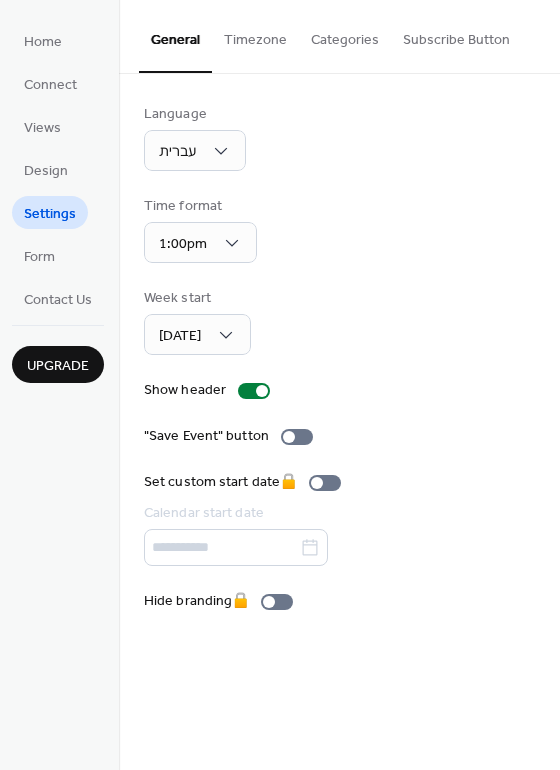 click on "Timezone" at bounding box center (255, 35) 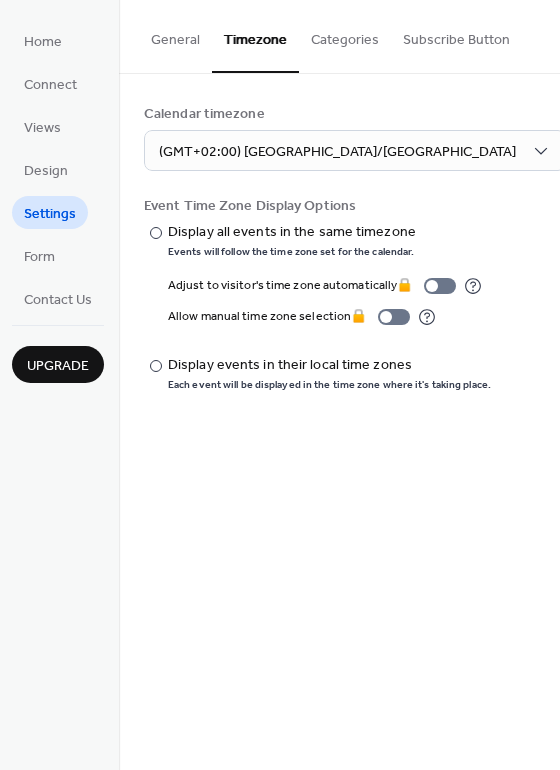 click on "General" at bounding box center [175, 35] 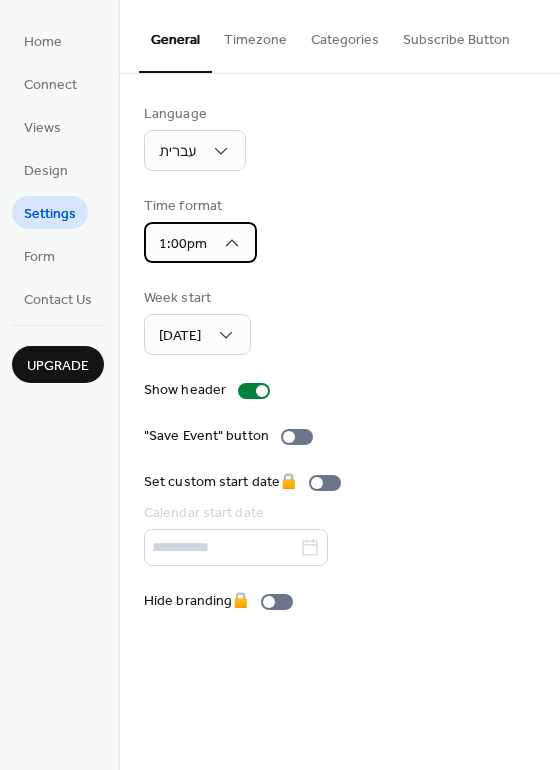 click on "1:00pm" at bounding box center (200, 242) 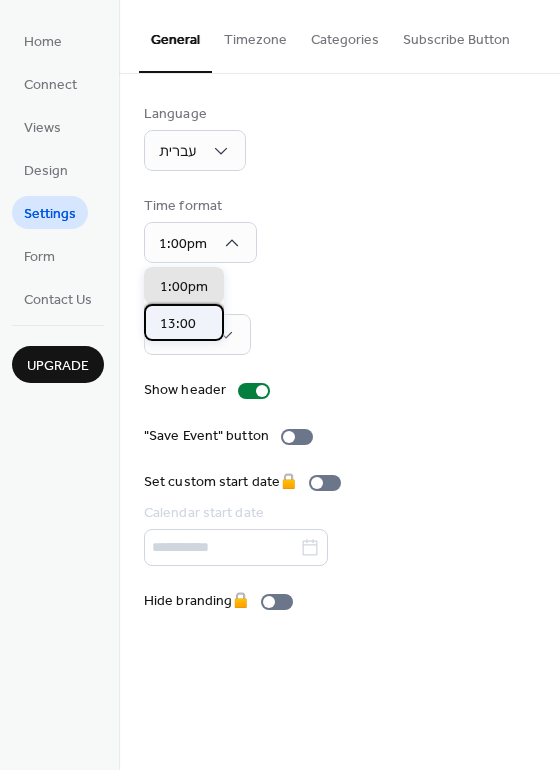 click on "13:00" at bounding box center (178, 324) 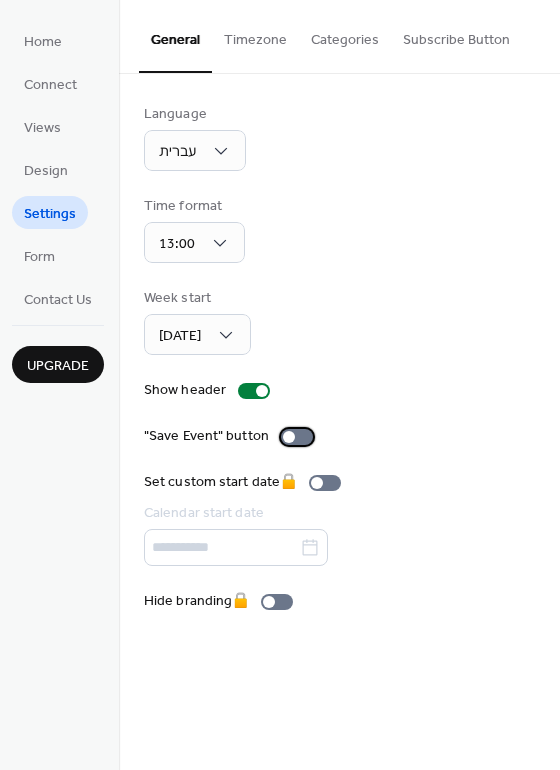 click at bounding box center (297, 437) 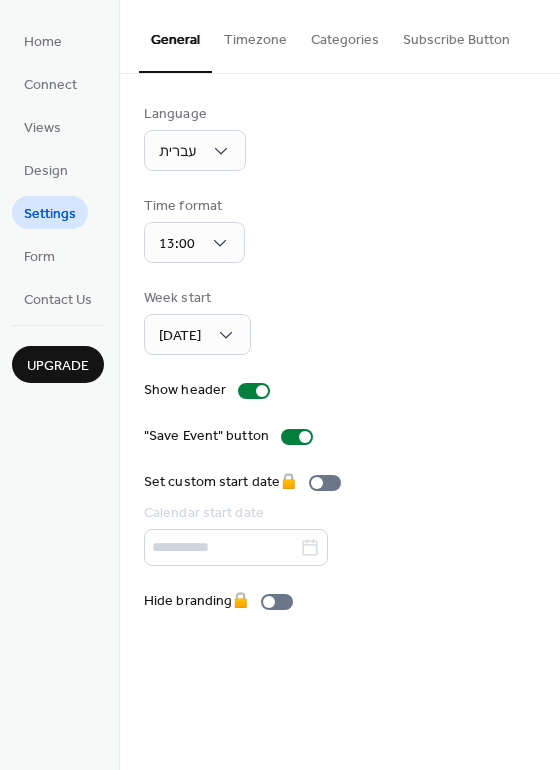 click on "Timezone" at bounding box center [255, 35] 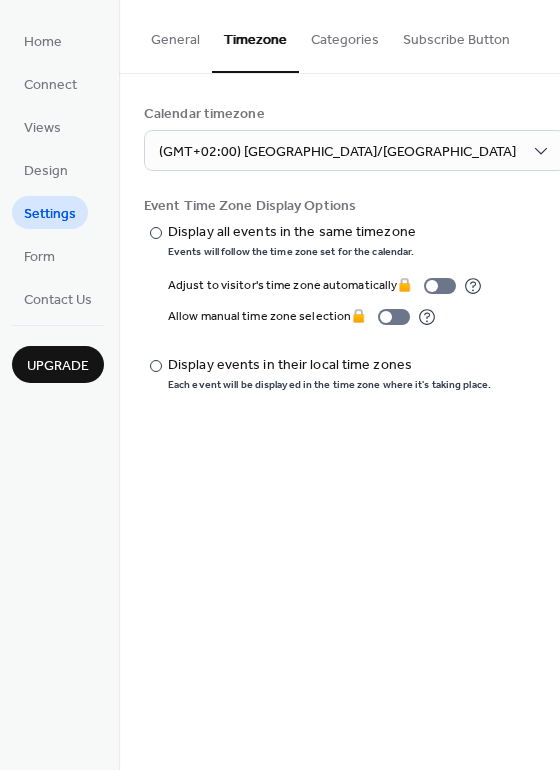 click on "Categories" at bounding box center (345, 35) 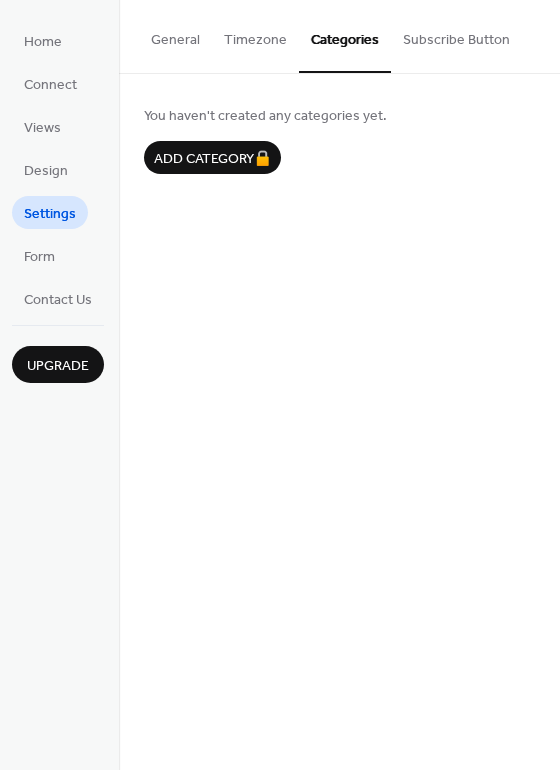 click on "Subscribe Button" at bounding box center (456, 35) 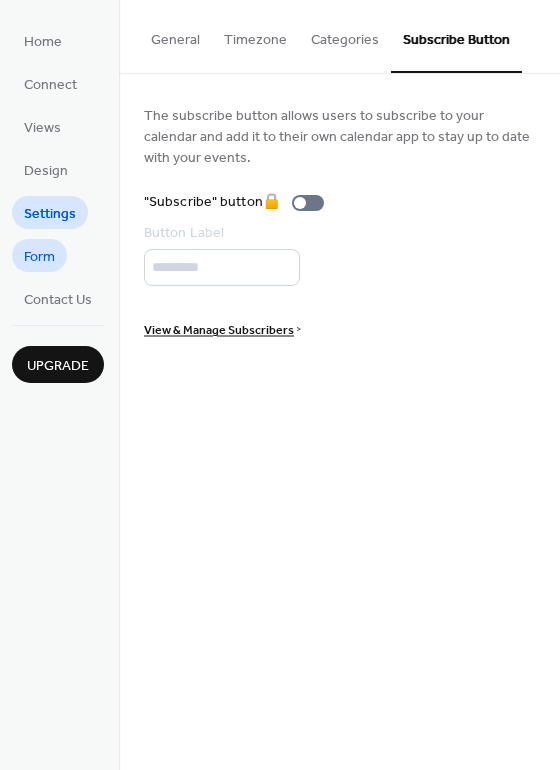 click on "Form" at bounding box center (39, 257) 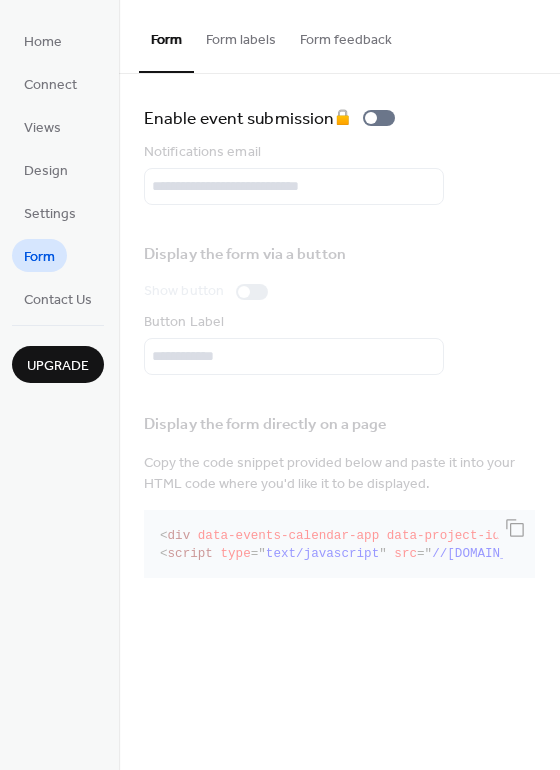 click on "Form labels" at bounding box center (241, 35) 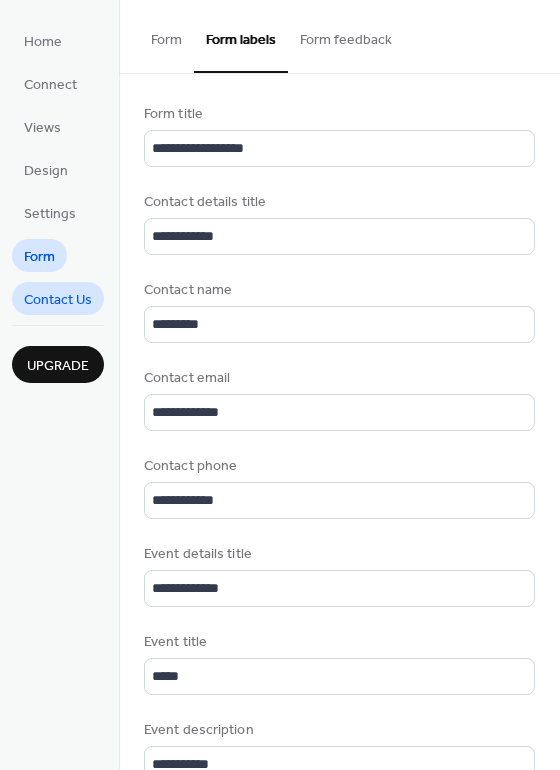 click on "Contact Us" at bounding box center [58, 300] 